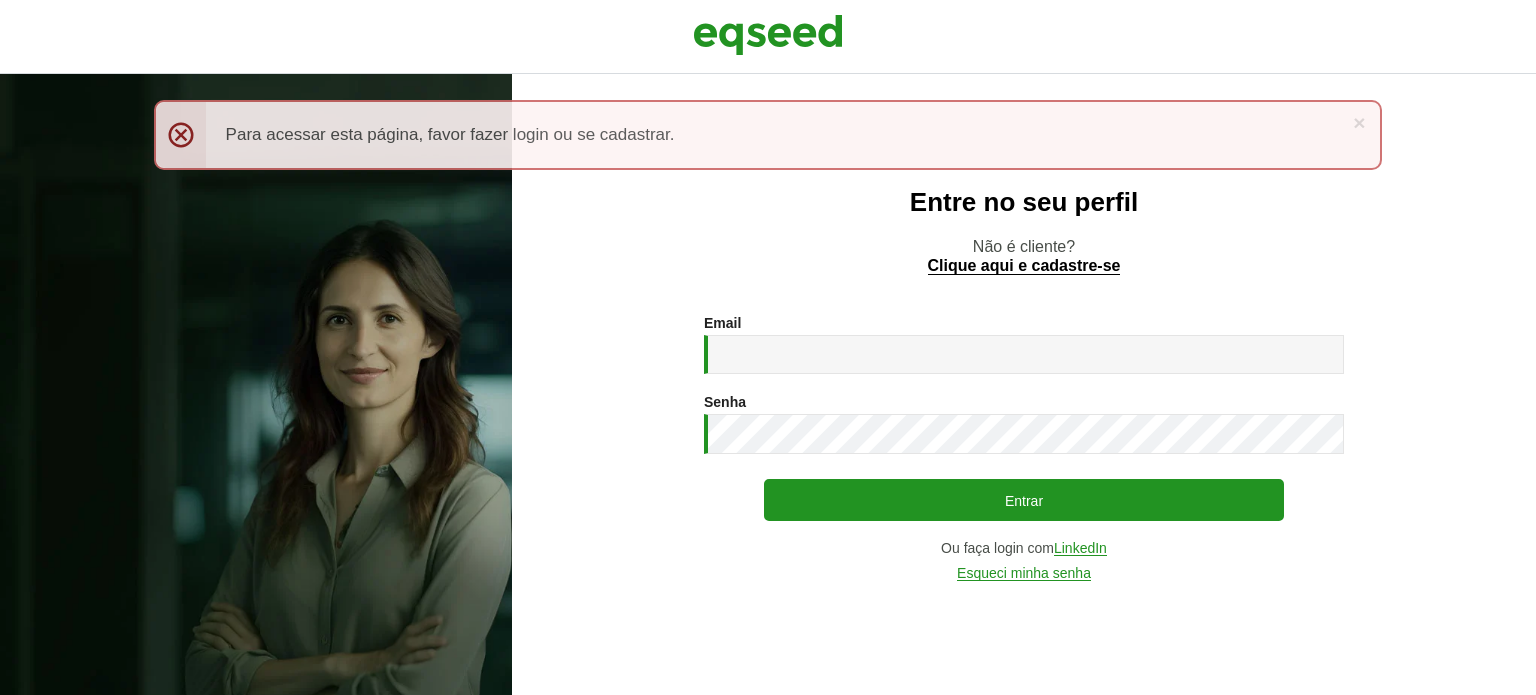 scroll, scrollTop: 0, scrollLeft: 0, axis: both 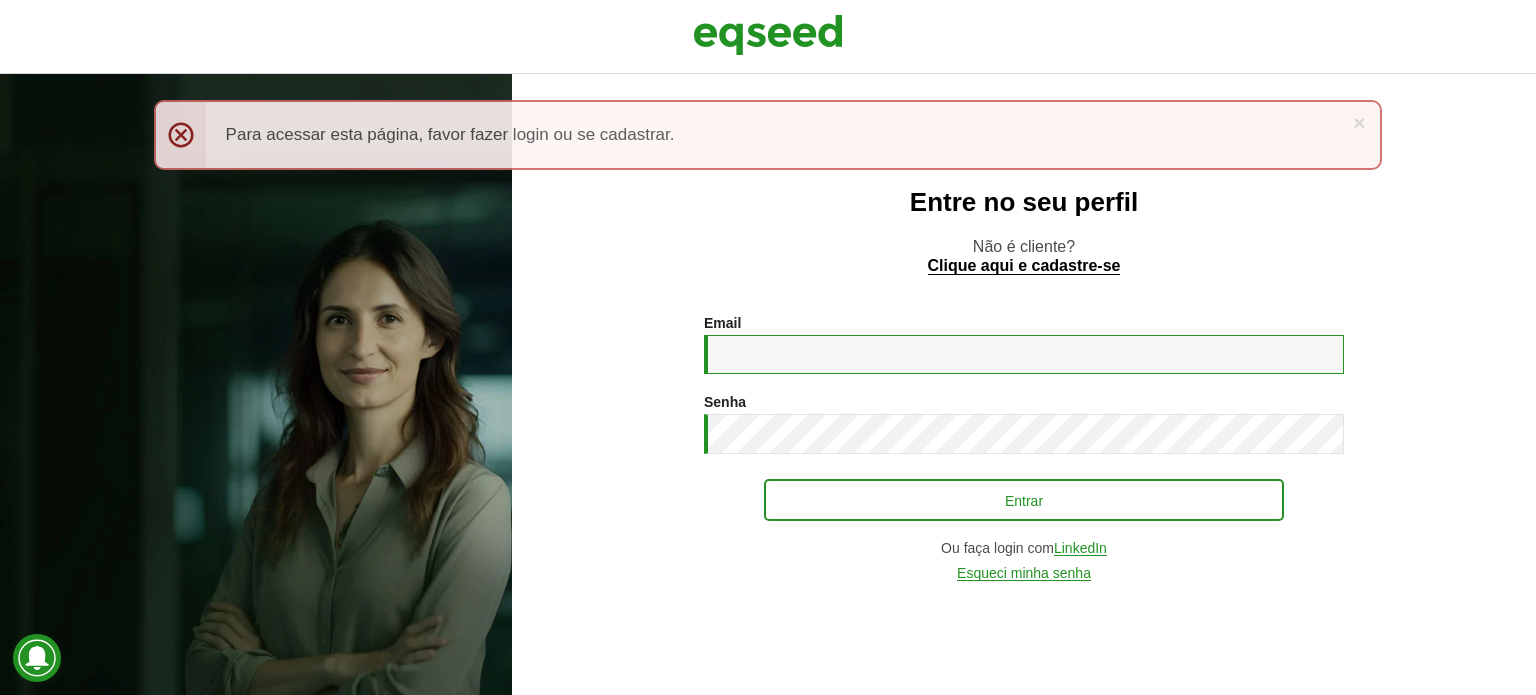 type on "**********" 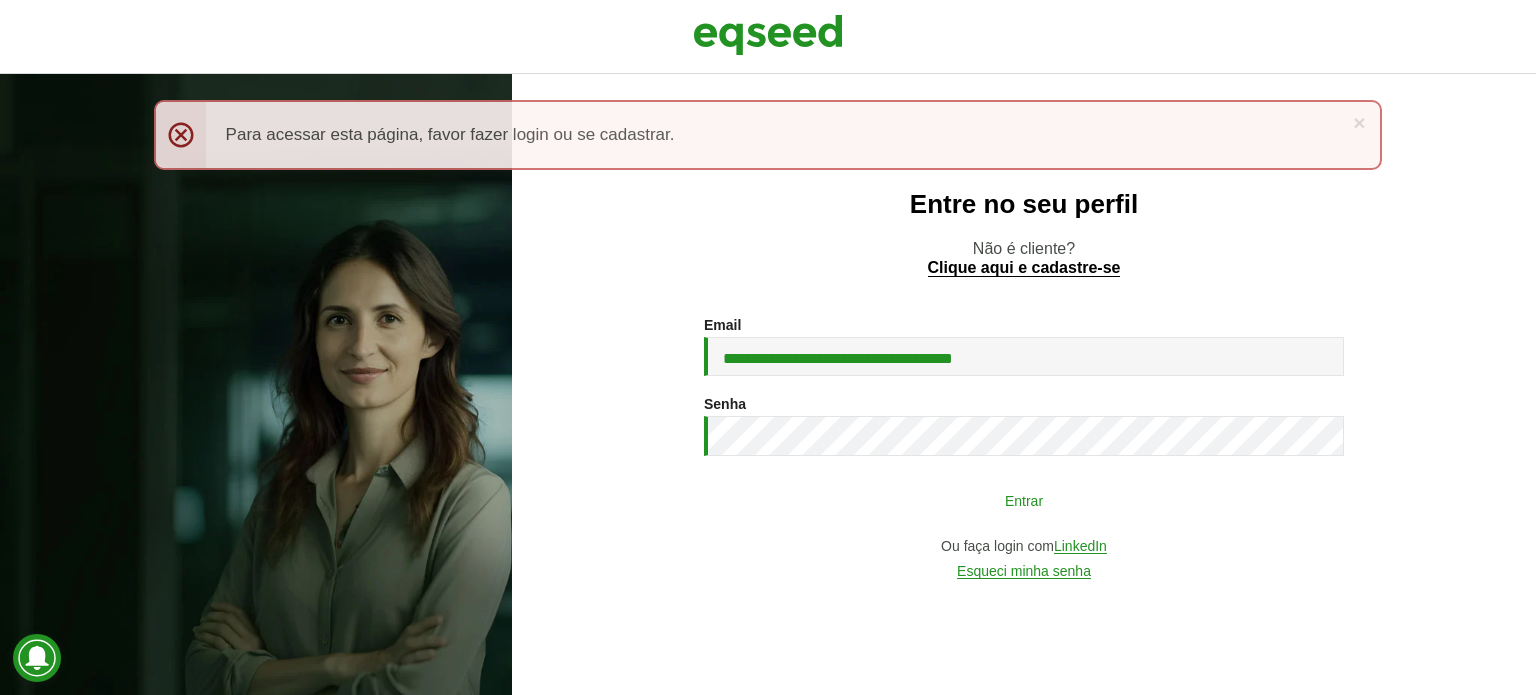 click on "Entrar" at bounding box center (1024, 500) 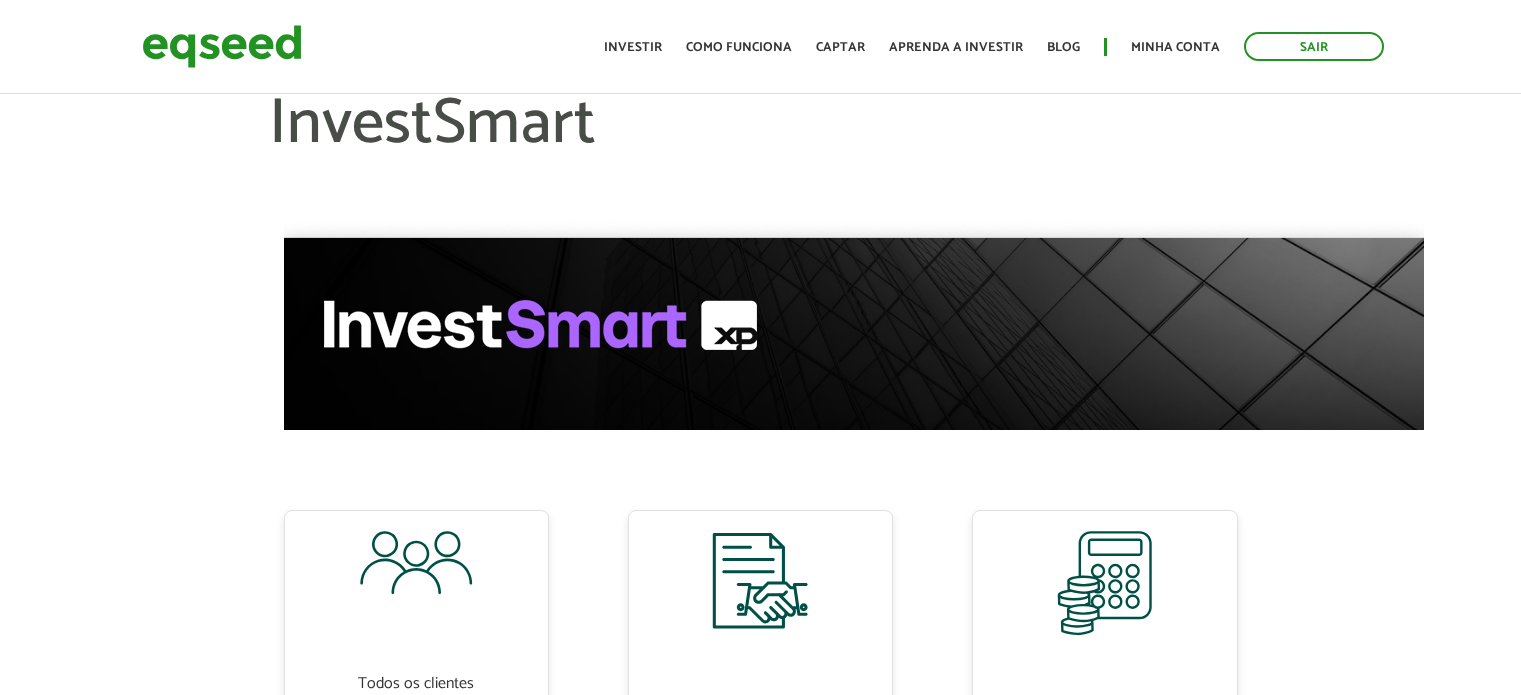 scroll, scrollTop: 0, scrollLeft: 0, axis: both 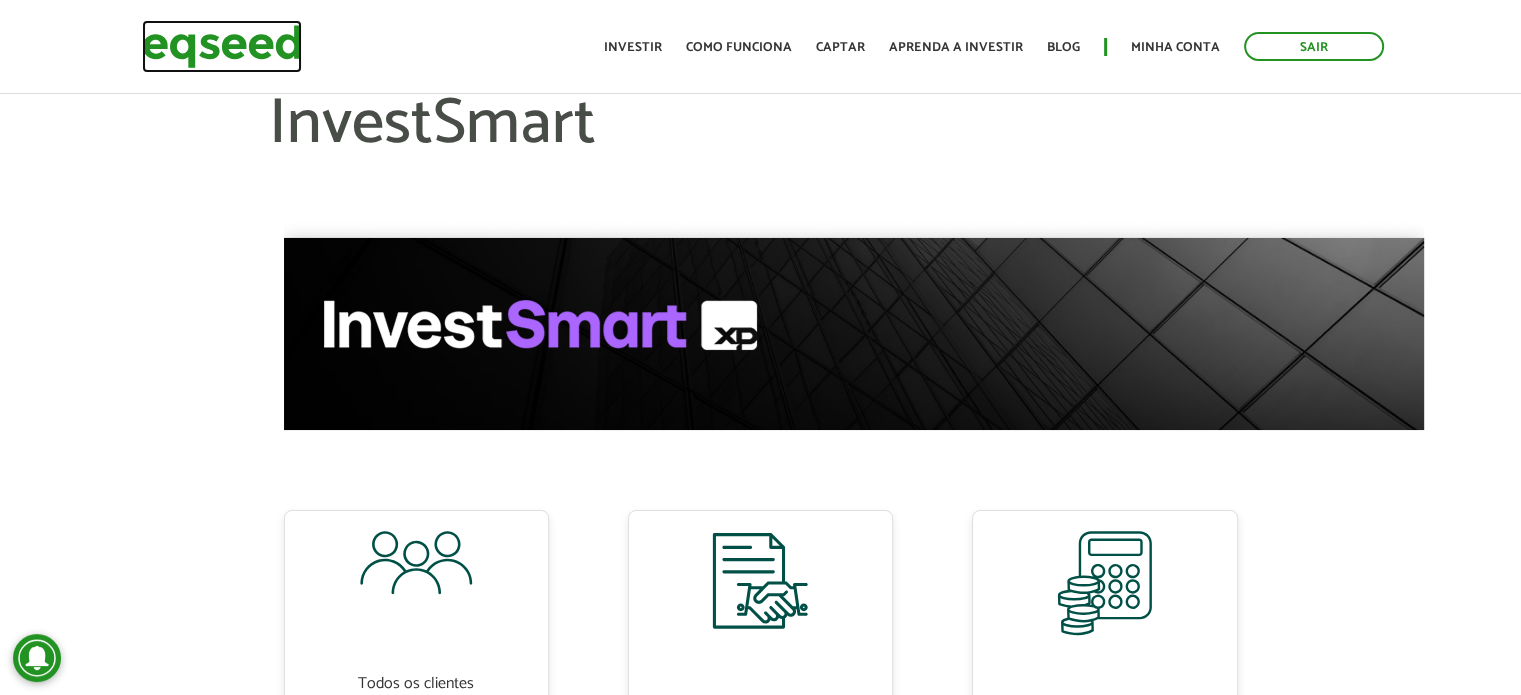 click at bounding box center (222, 46) 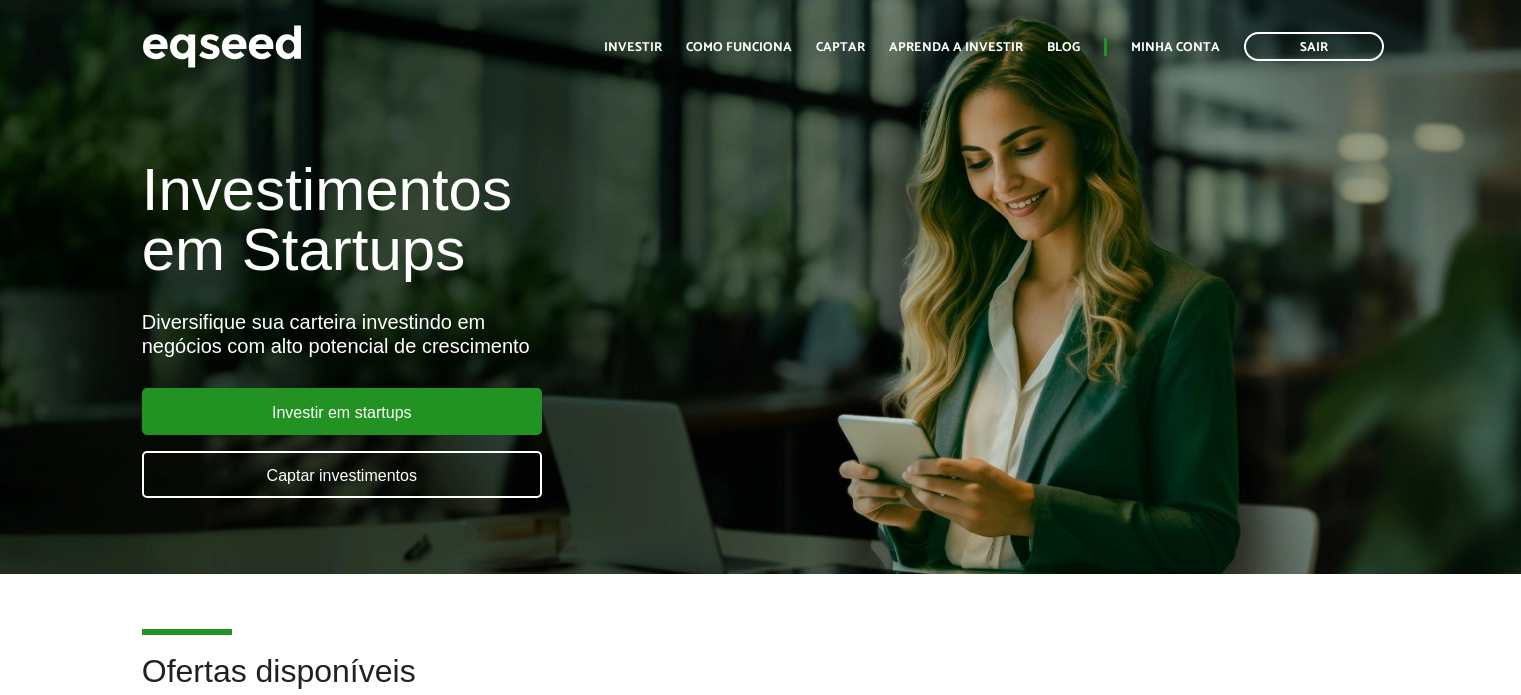 scroll, scrollTop: 0, scrollLeft: 0, axis: both 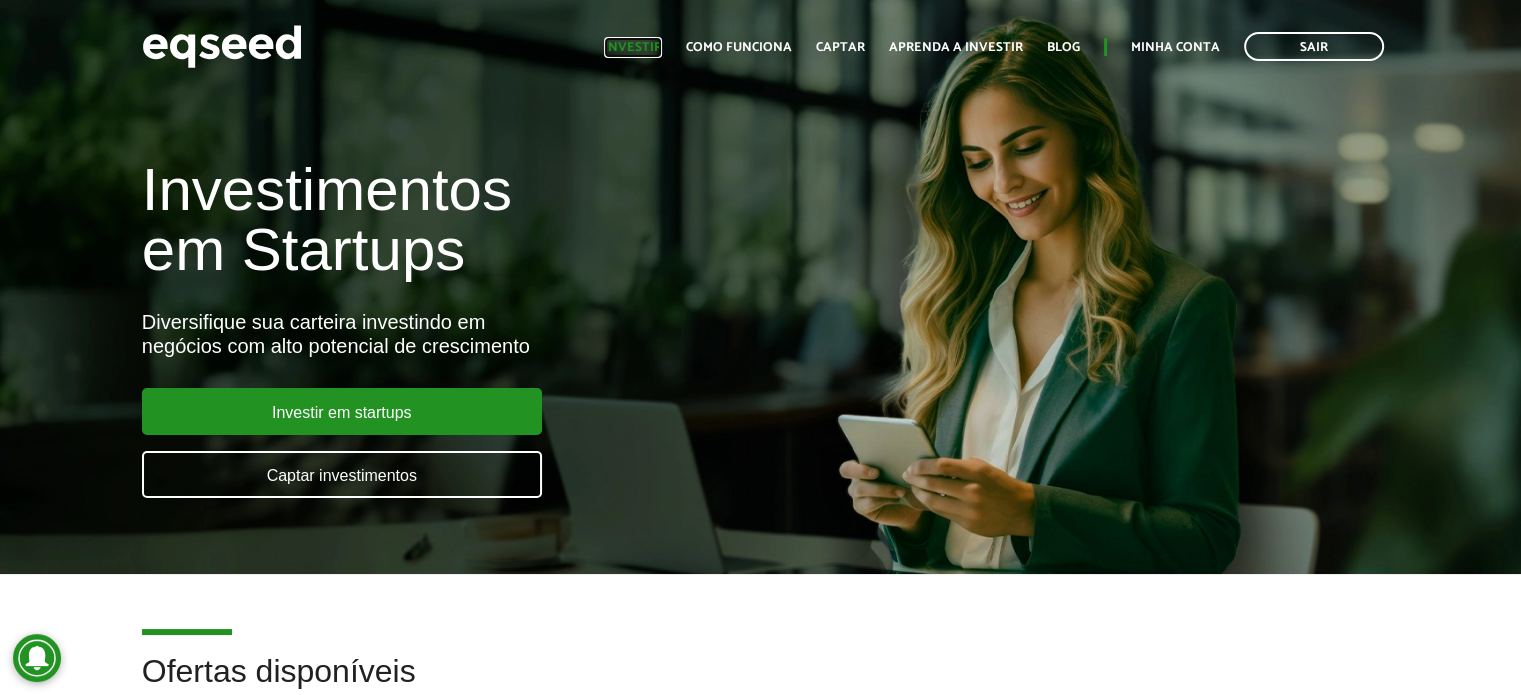 click on "Investir" at bounding box center [633, 47] 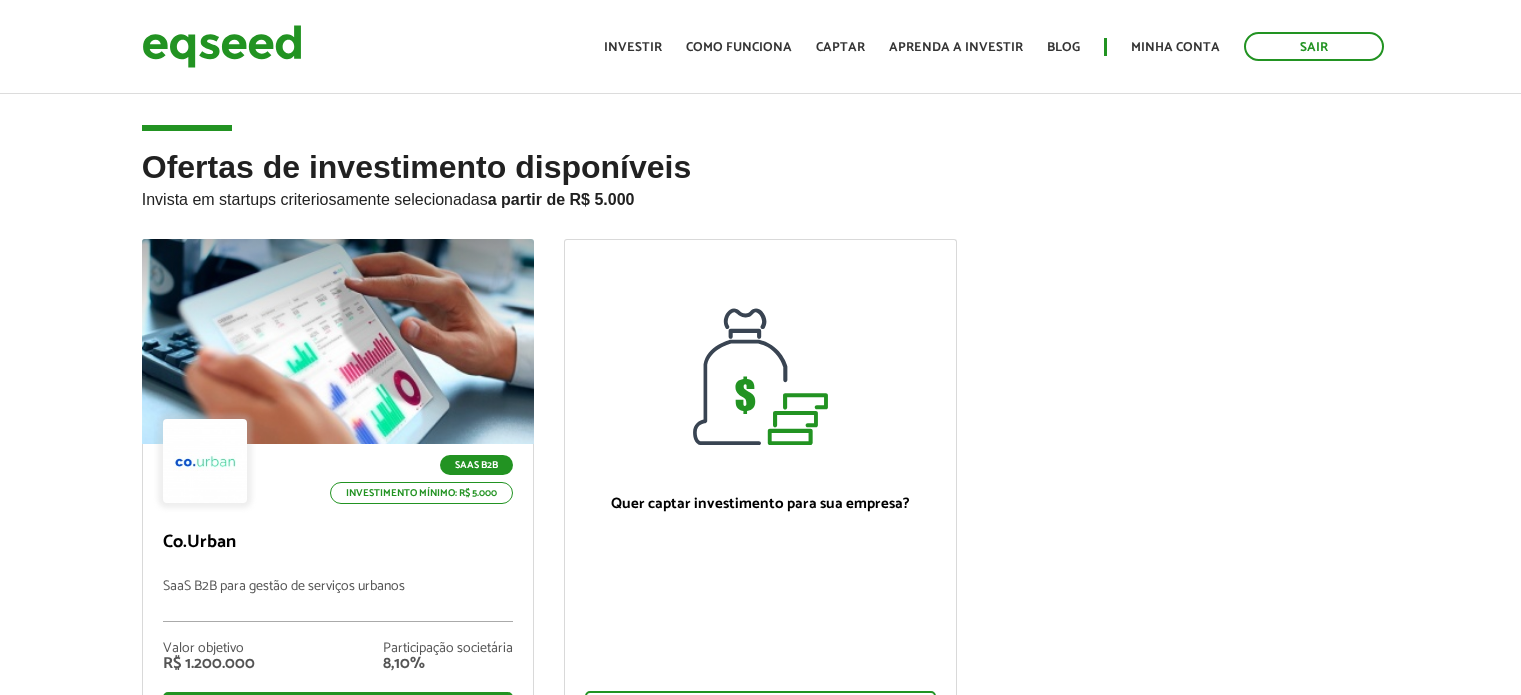 scroll, scrollTop: 0, scrollLeft: 0, axis: both 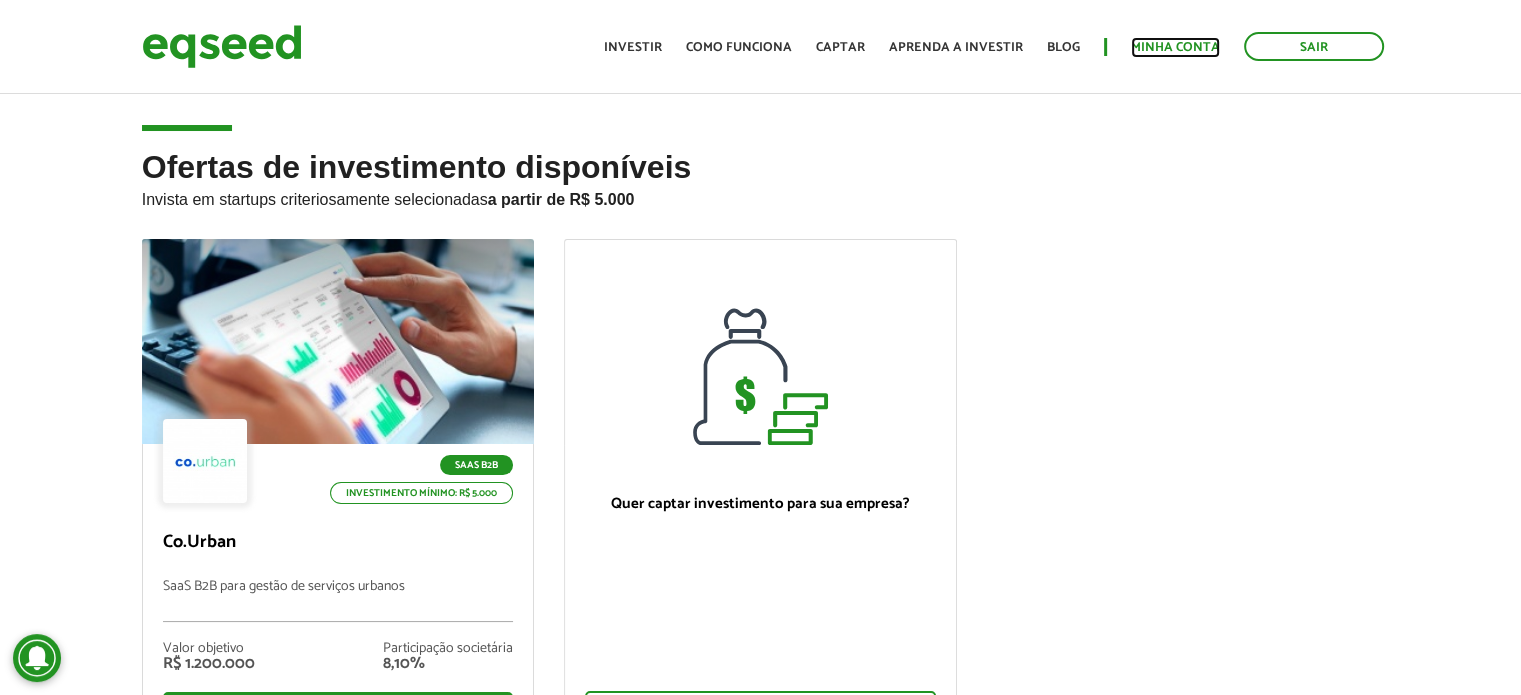 click on "Minha conta" at bounding box center [1175, 47] 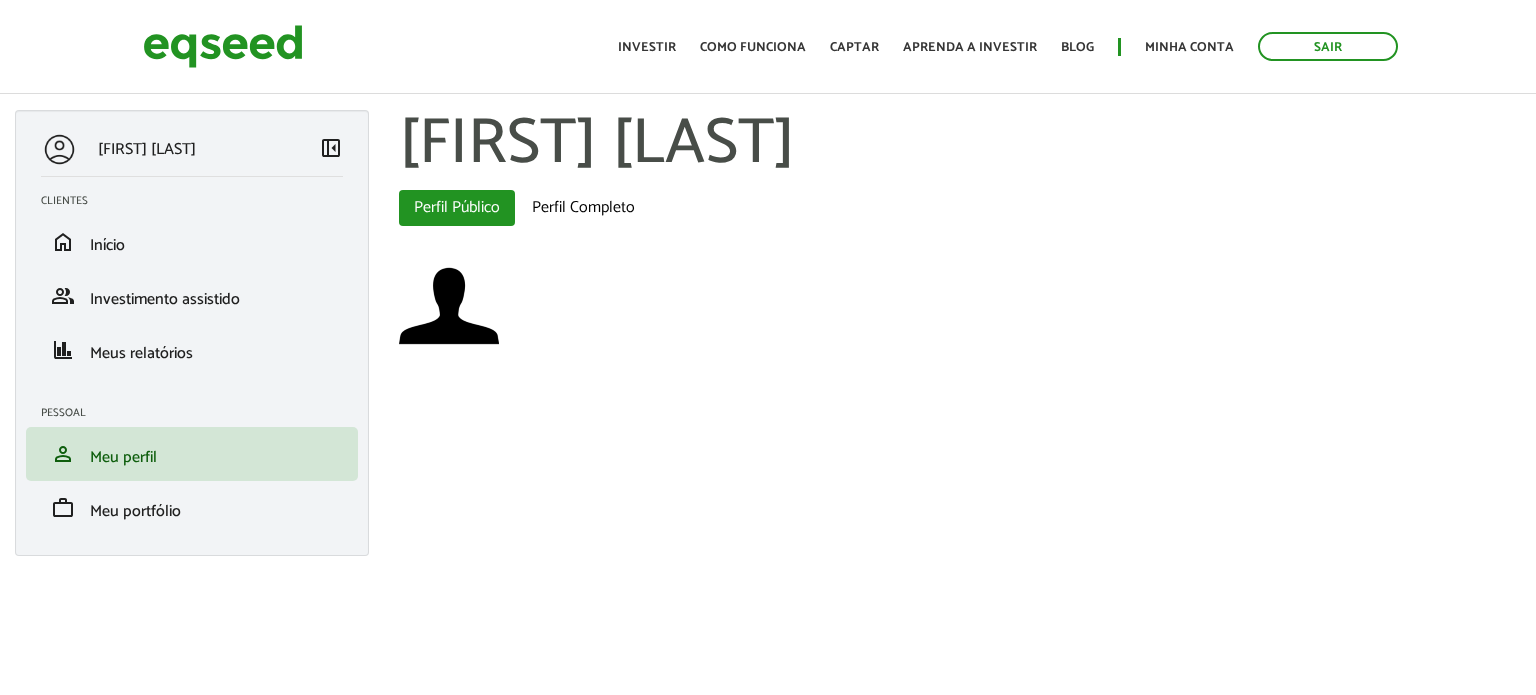 scroll, scrollTop: 0, scrollLeft: 0, axis: both 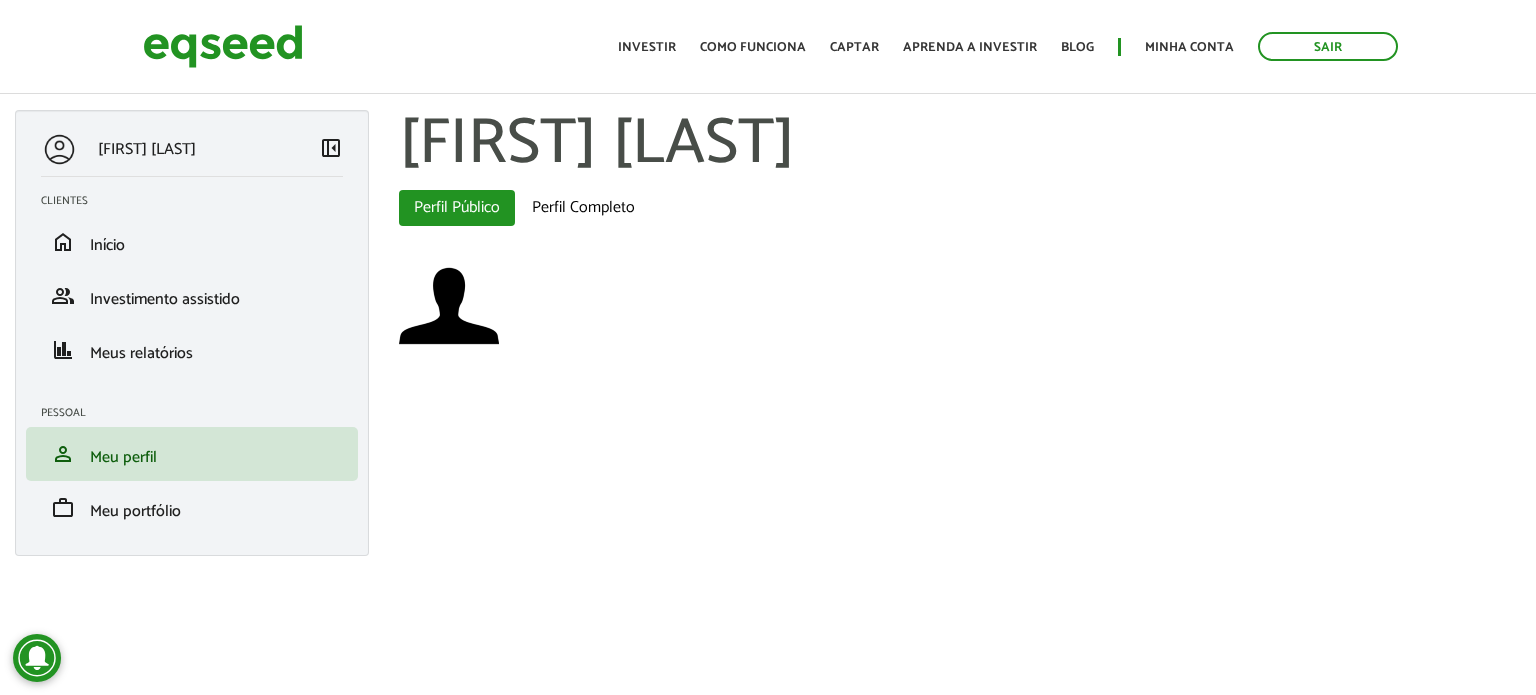 click on "Gustavo Lukaszewski" at bounding box center [147, 149] 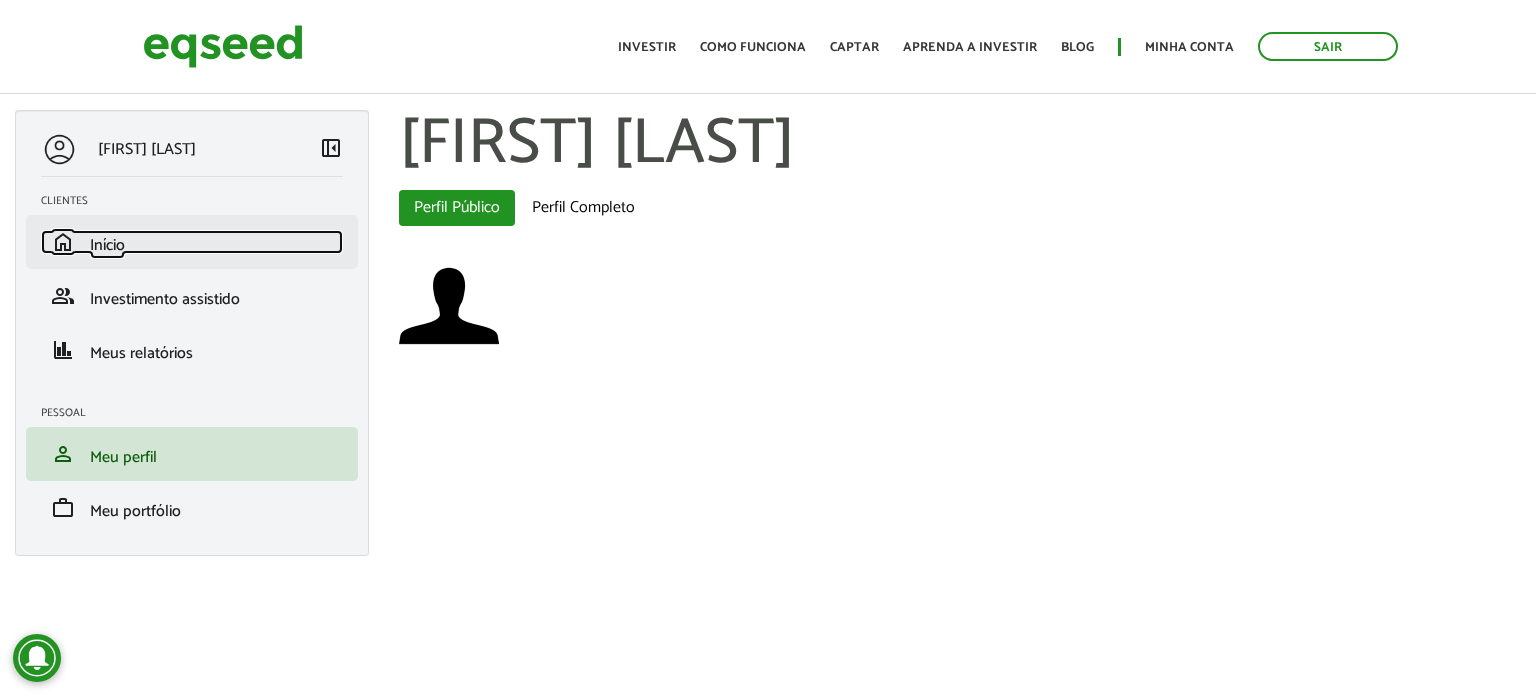 click on "Início" at bounding box center [107, 245] 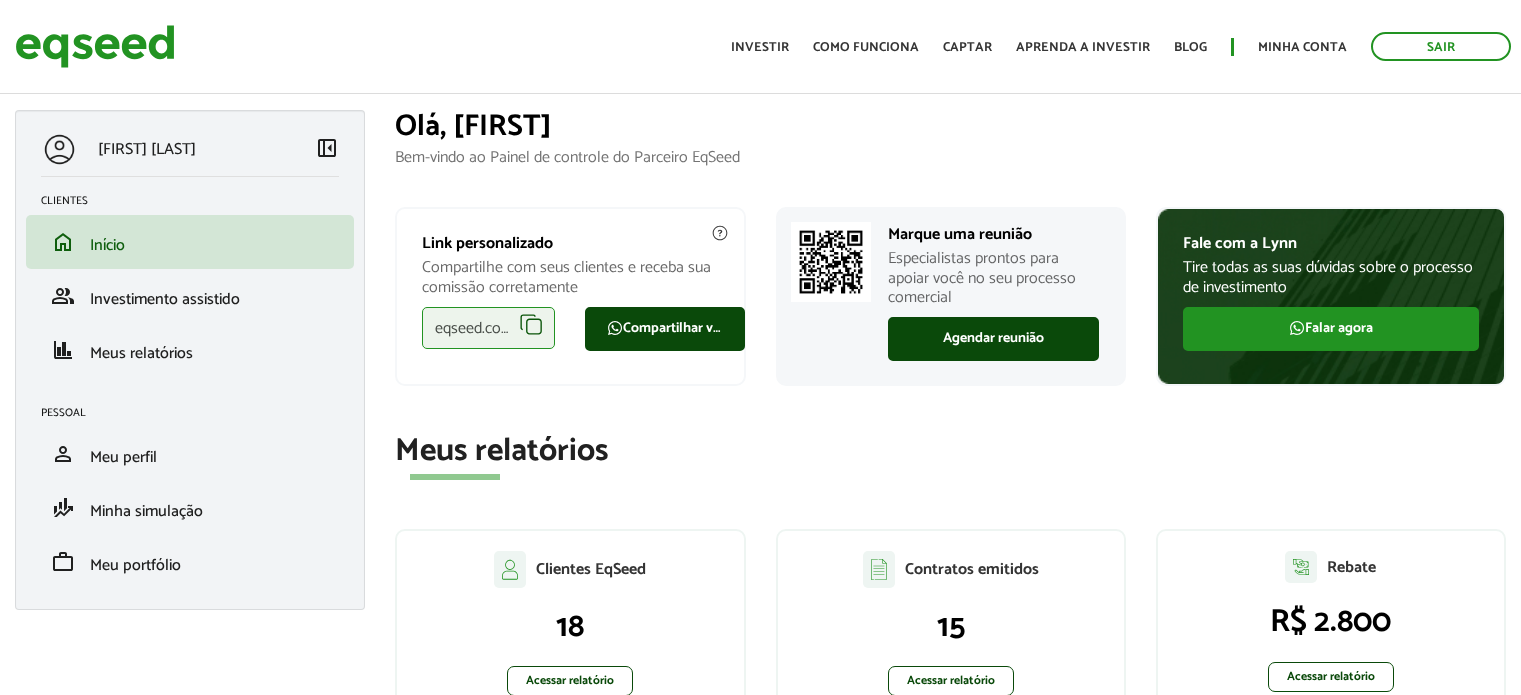 scroll, scrollTop: 0, scrollLeft: 0, axis: both 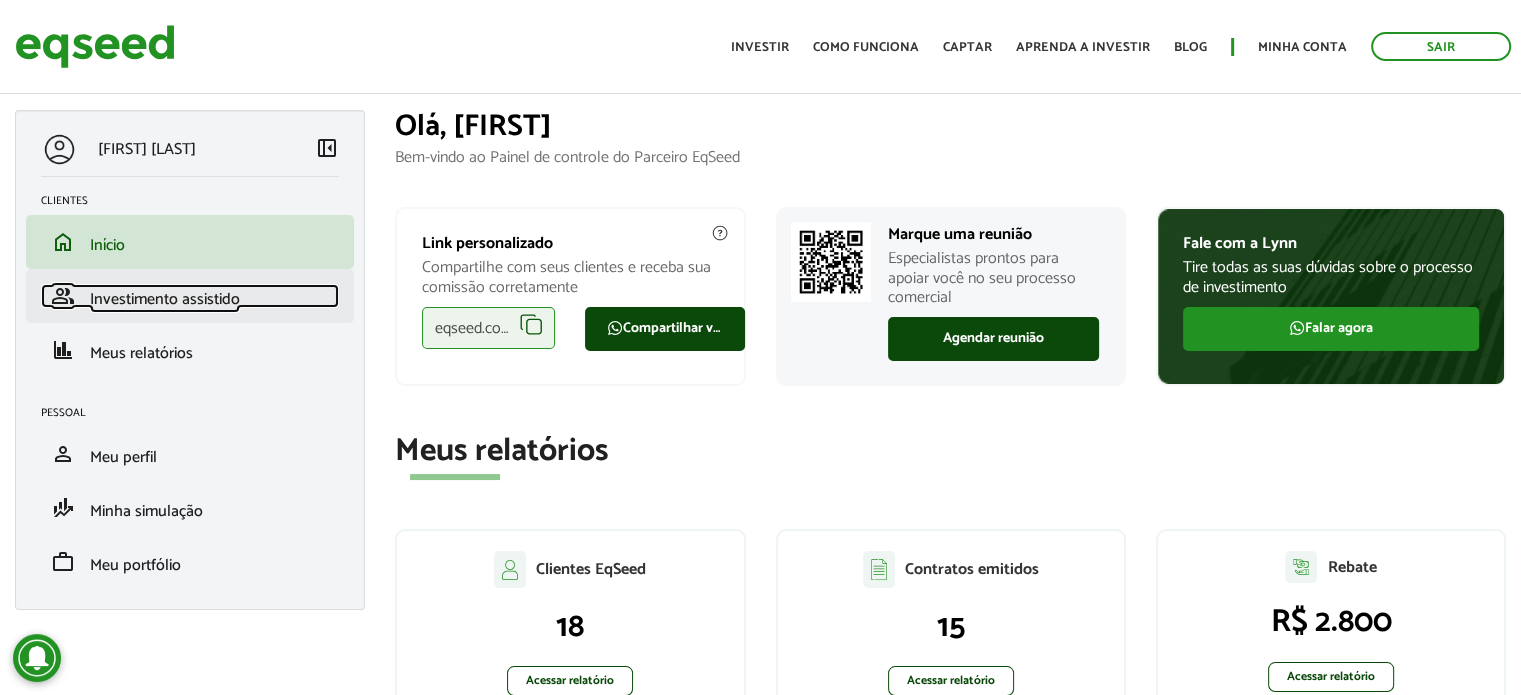 click on "Investimento assistido" at bounding box center [165, 299] 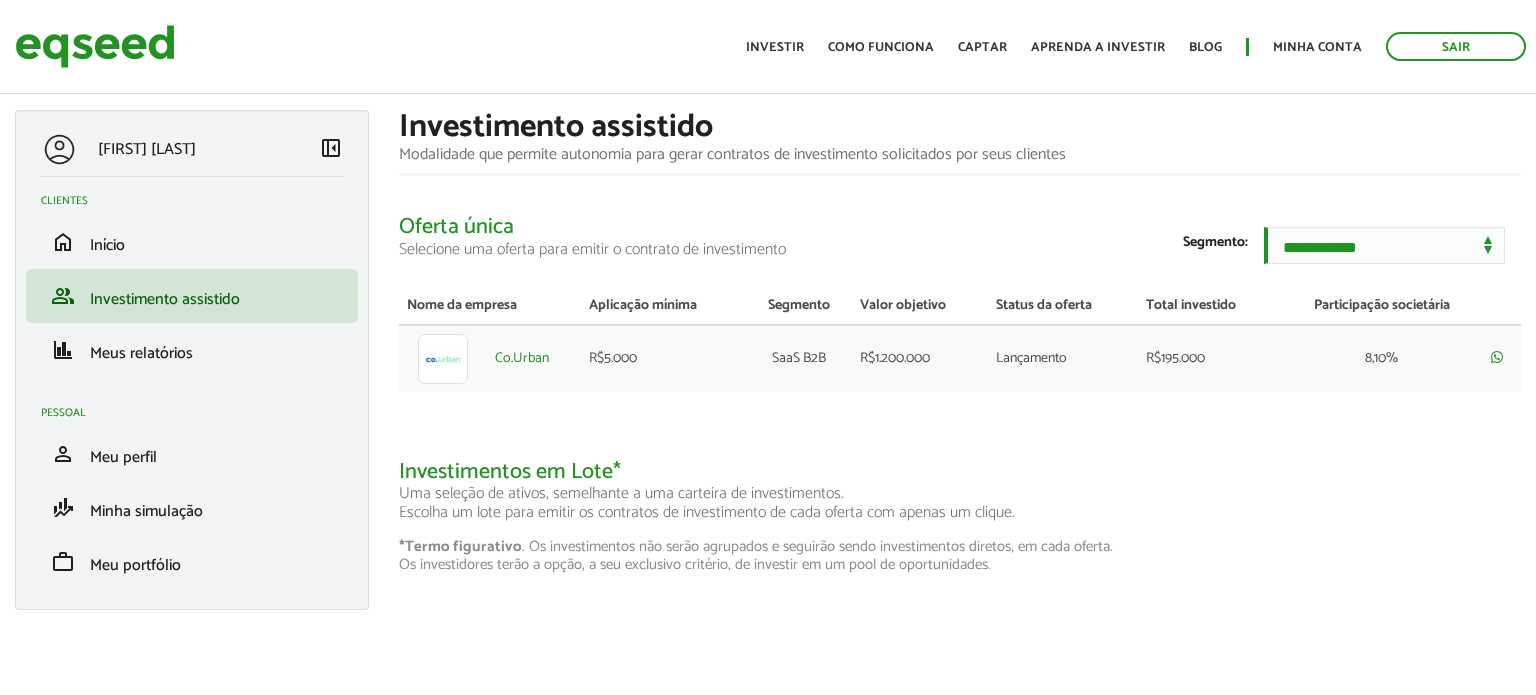 scroll, scrollTop: 0, scrollLeft: 0, axis: both 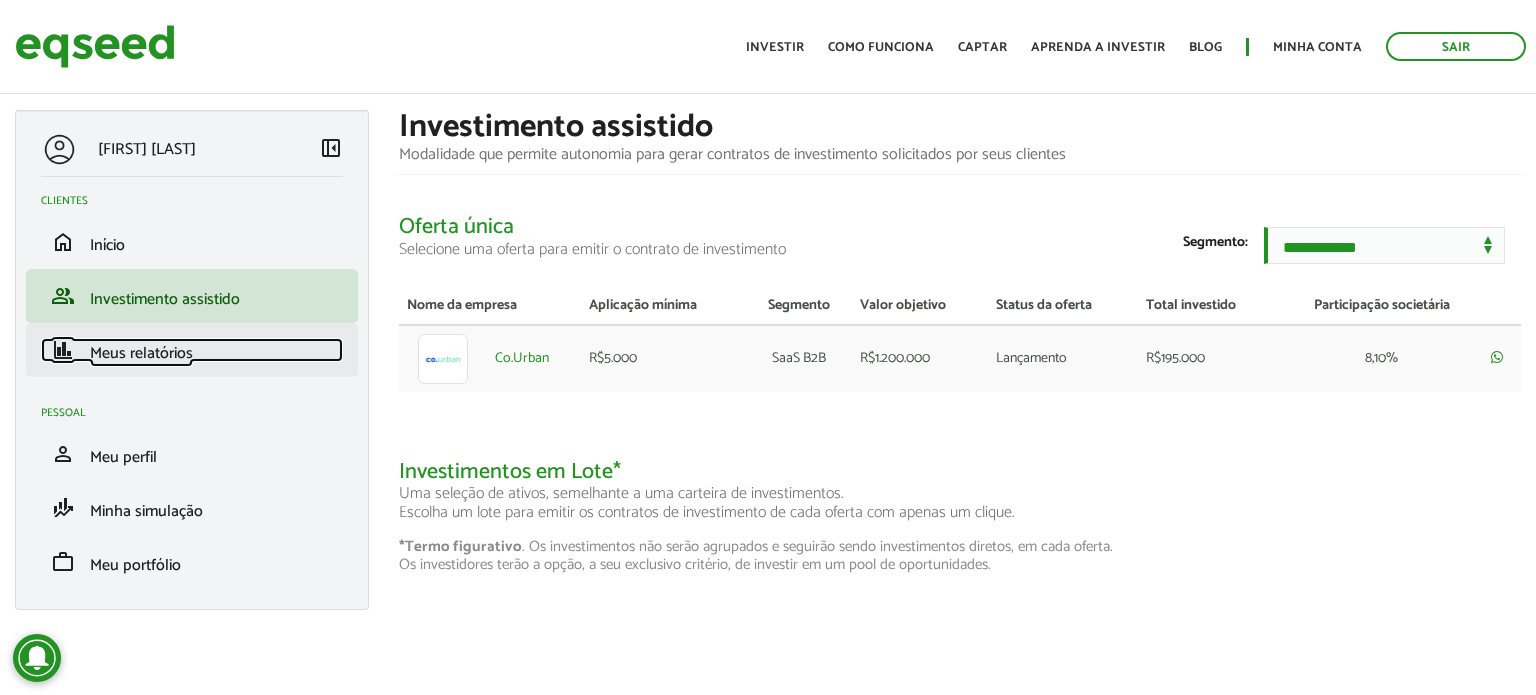click on "Meus relatórios" at bounding box center [141, 353] 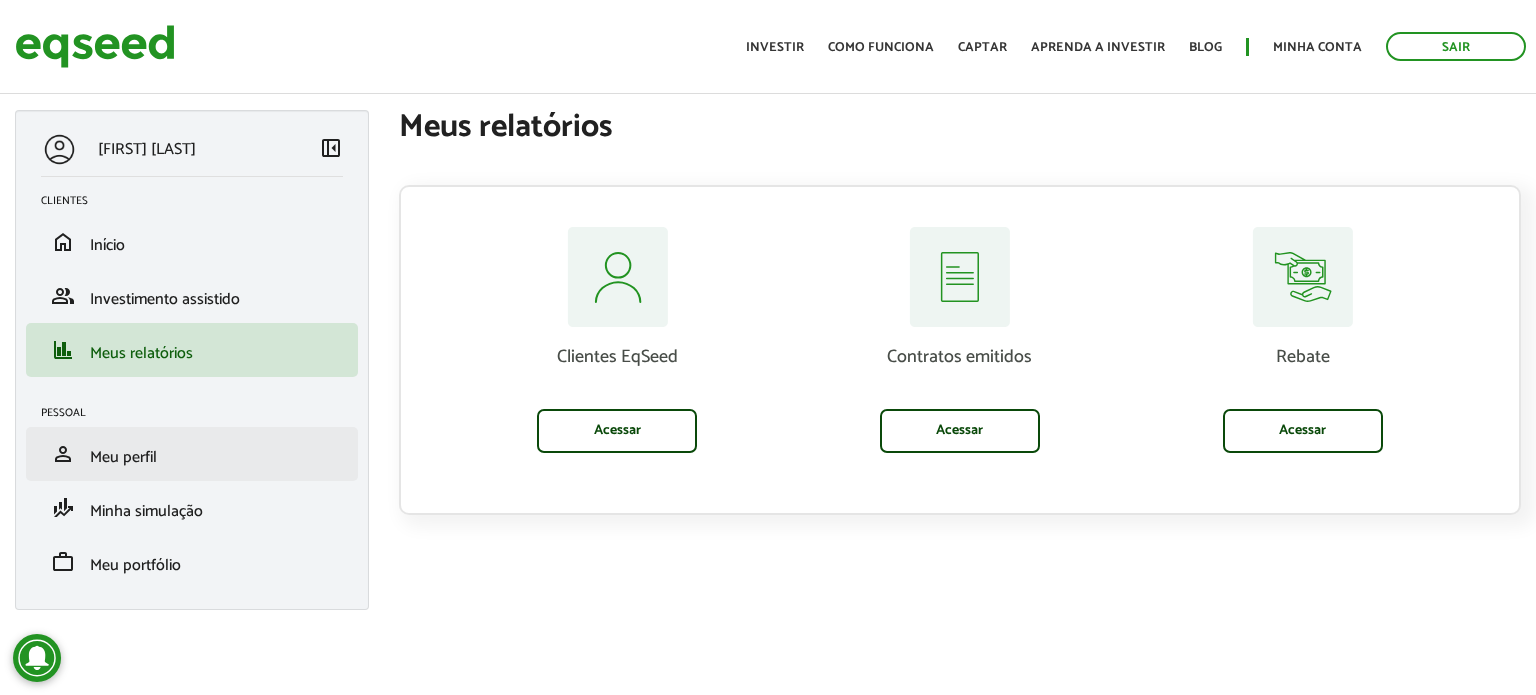 scroll, scrollTop: 0, scrollLeft: 0, axis: both 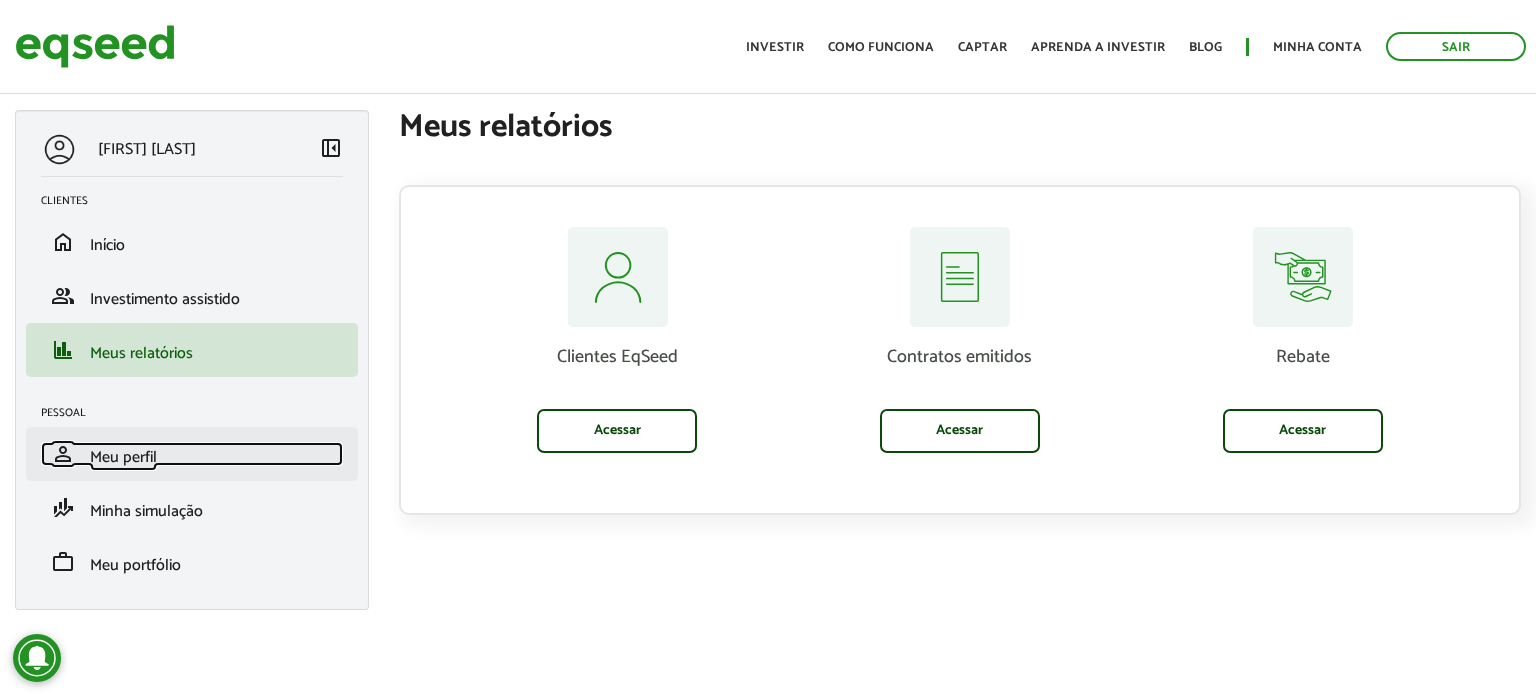 click on "Meu perfil" at bounding box center [123, 457] 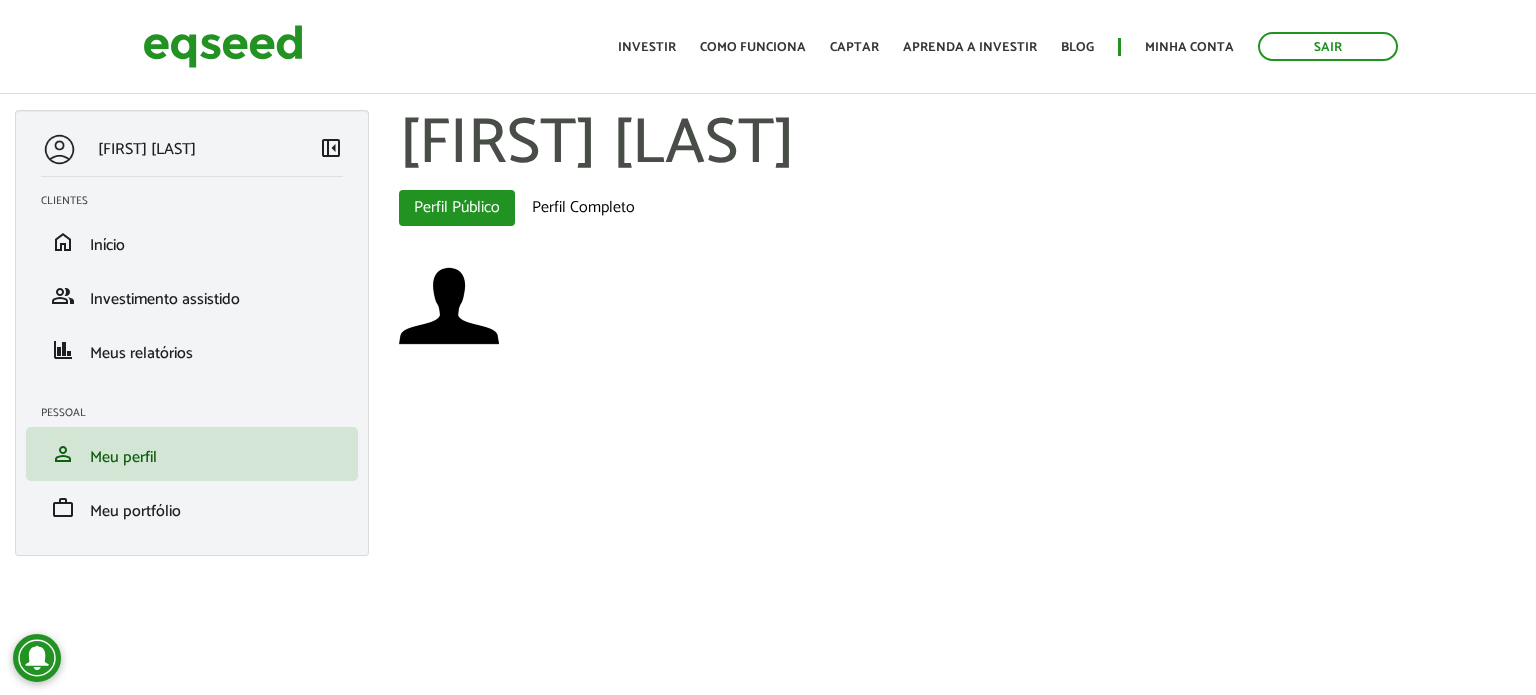 scroll, scrollTop: 0, scrollLeft: 0, axis: both 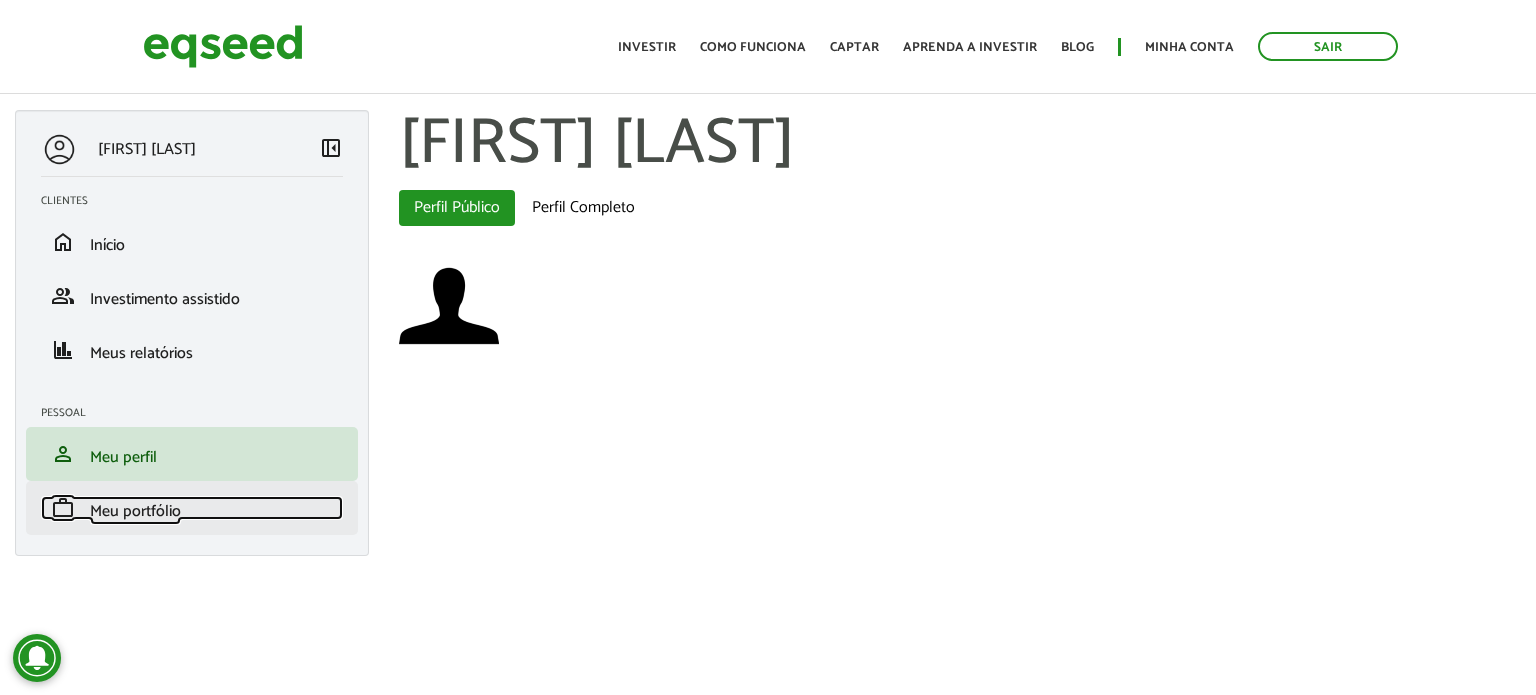 click on "Meu portfólio" at bounding box center [135, 511] 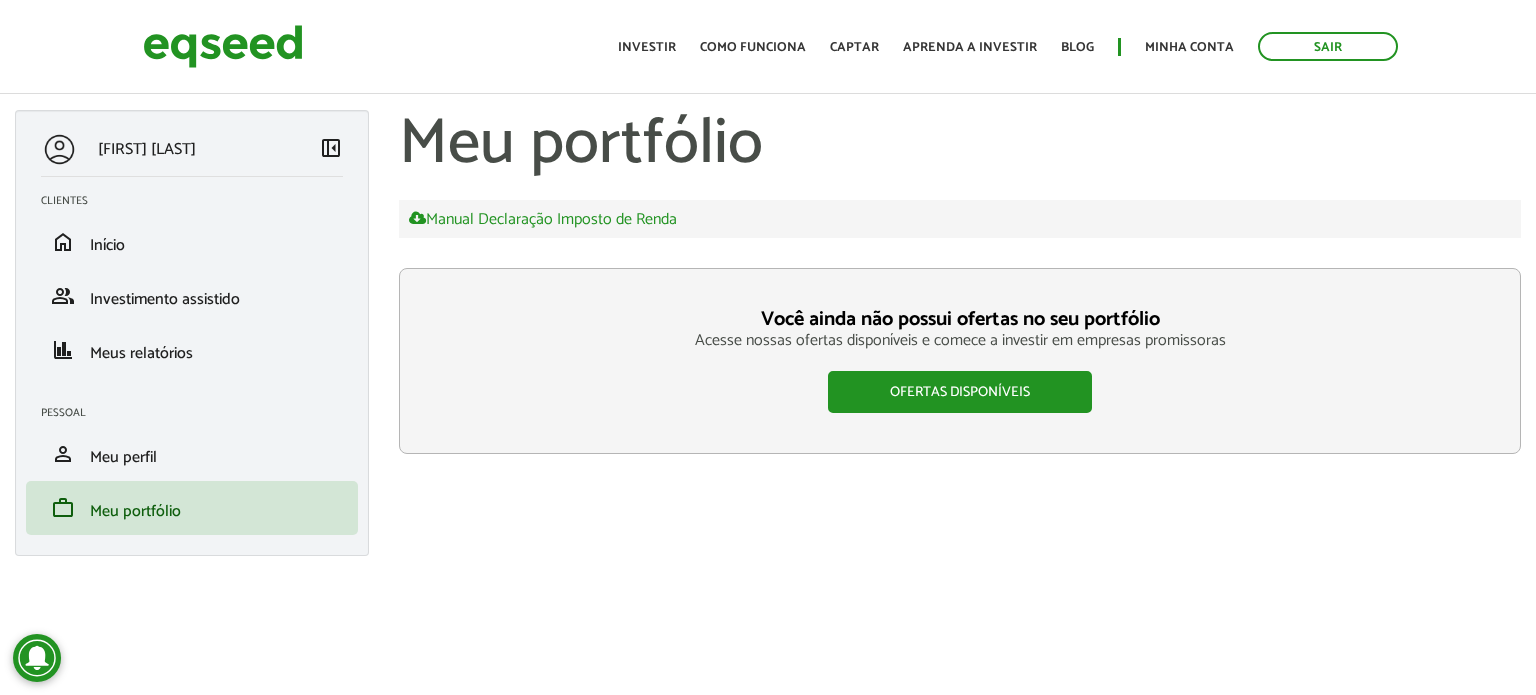scroll, scrollTop: 0, scrollLeft: 0, axis: both 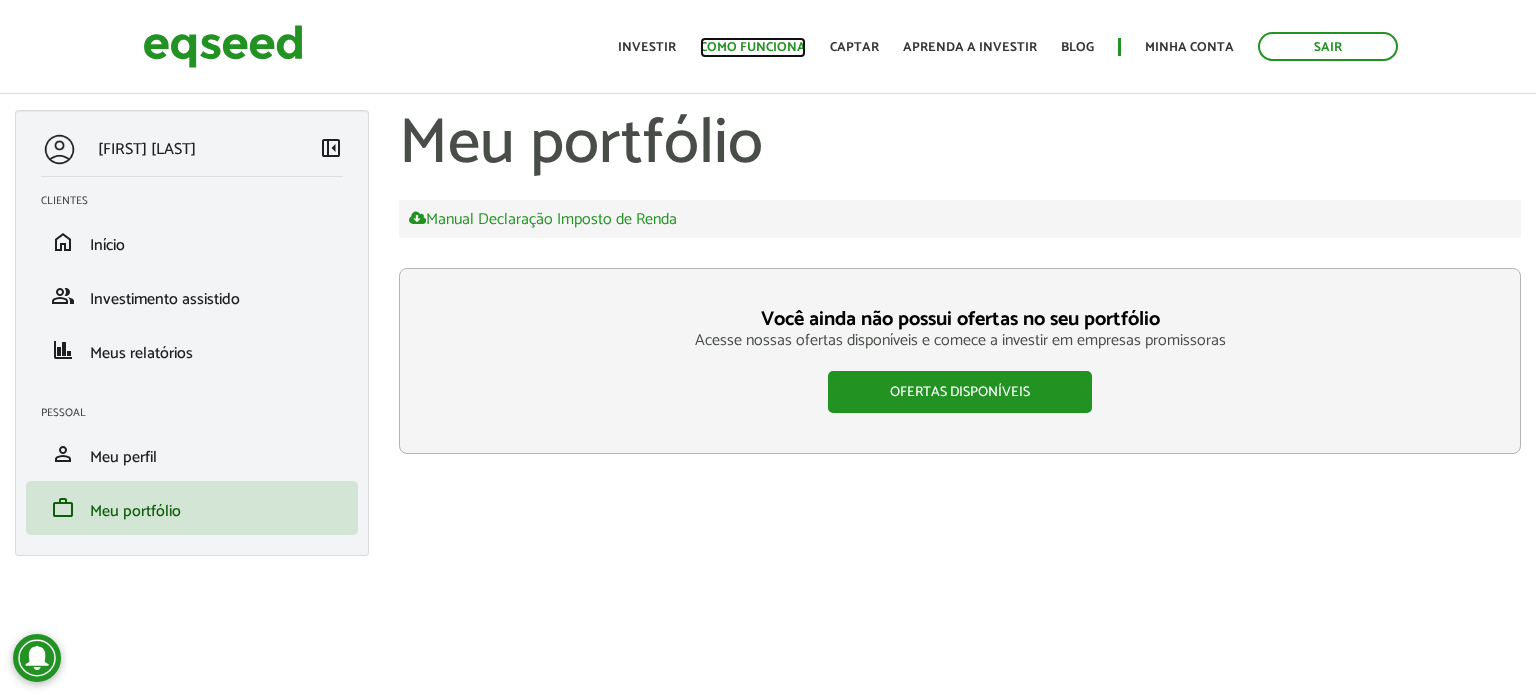 click on "Como funciona" at bounding box center [753, 47] 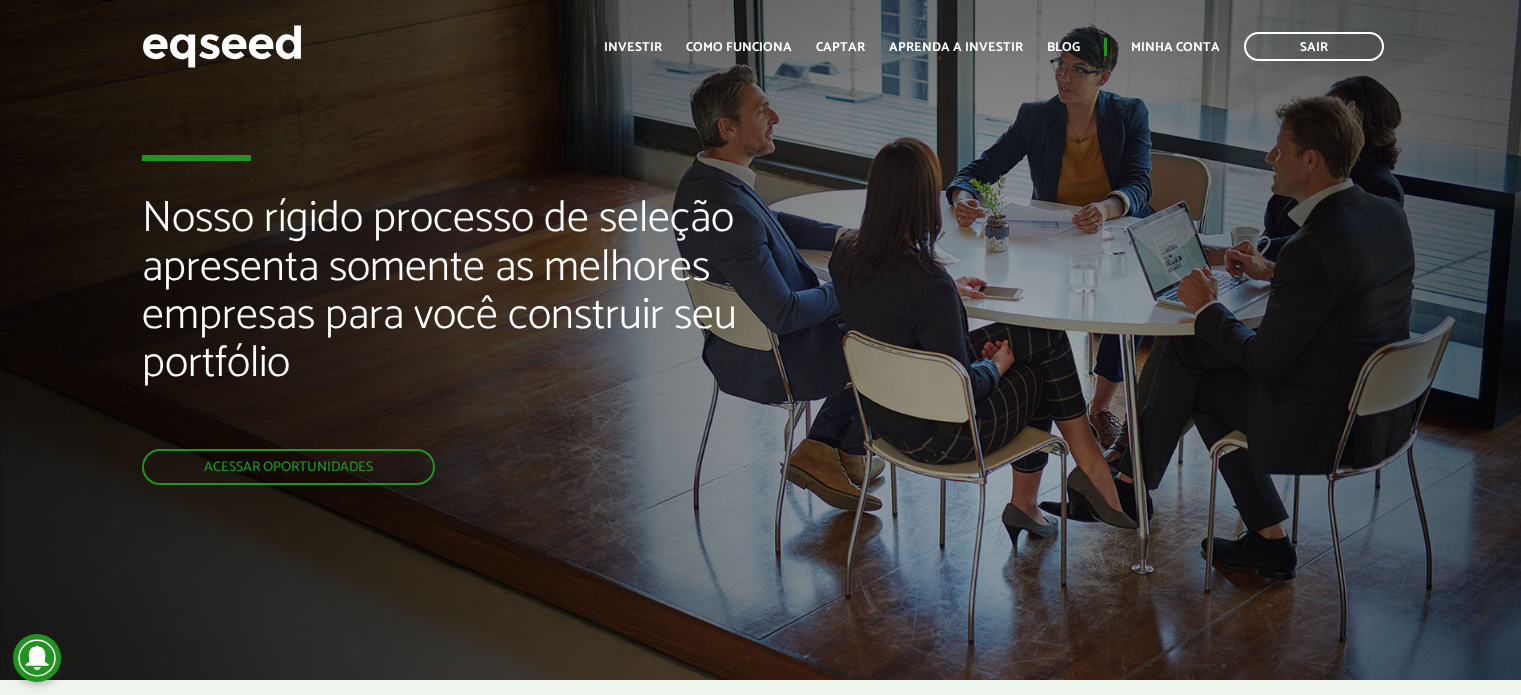 scroll, scrollTop: 0, scrollLeft: 0, axis: both 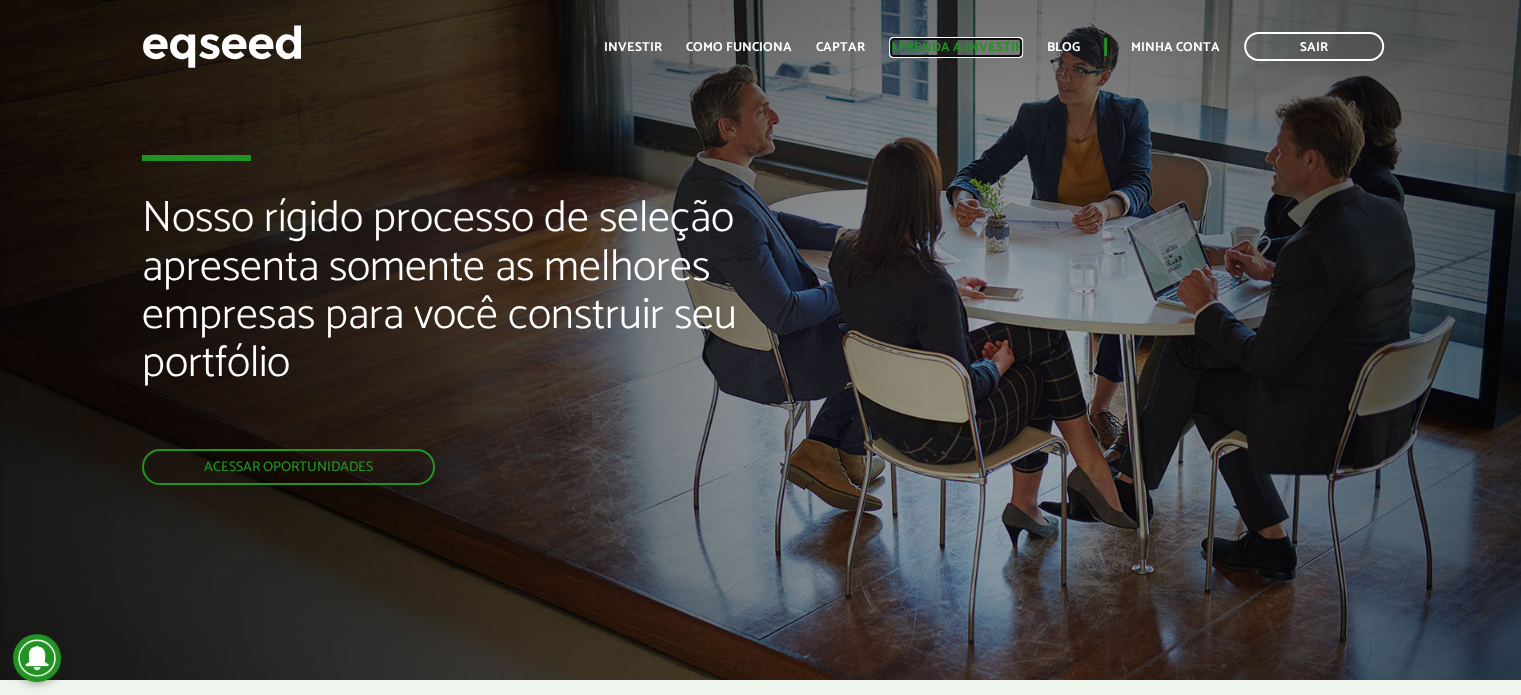 click on "Aprenda a investir" at bounding box center (956, 47) 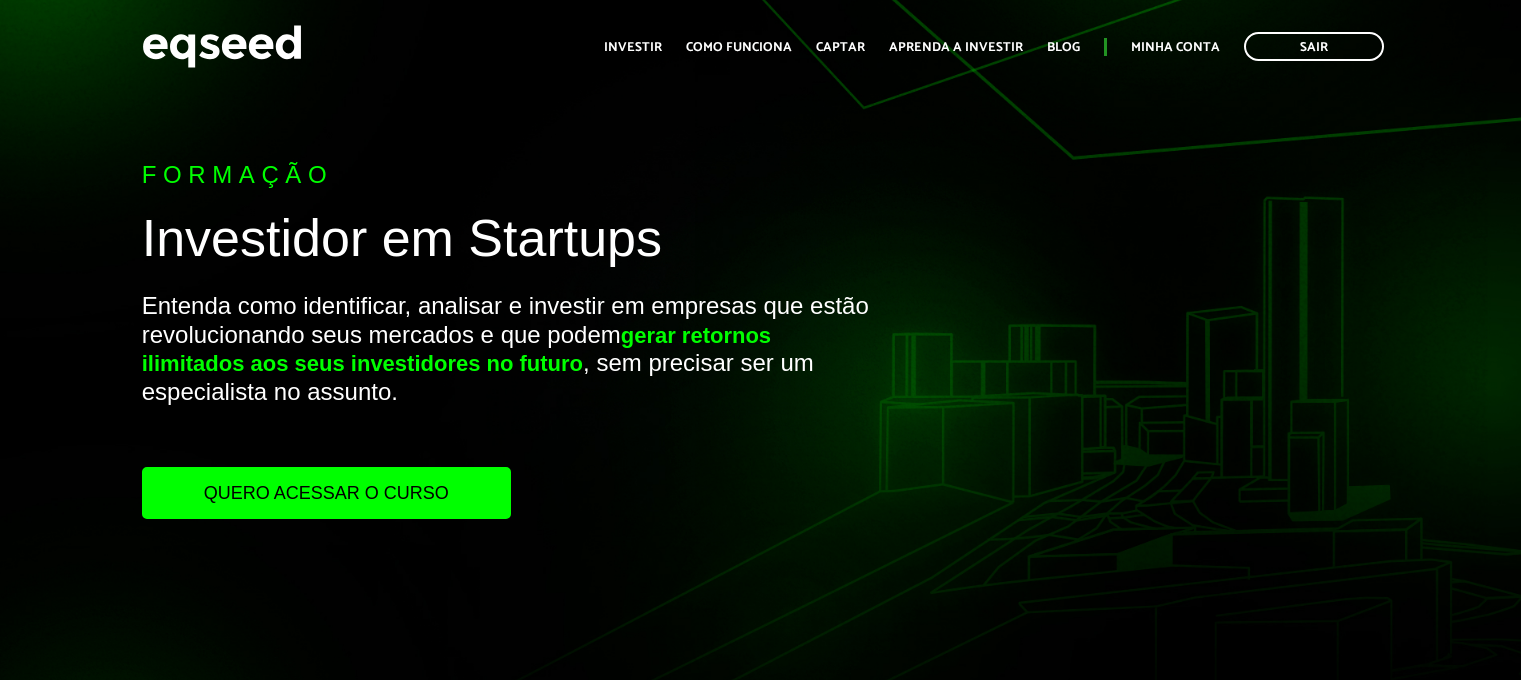 scroll, scrollTop: 0, scrollLeft: 0, axis: both 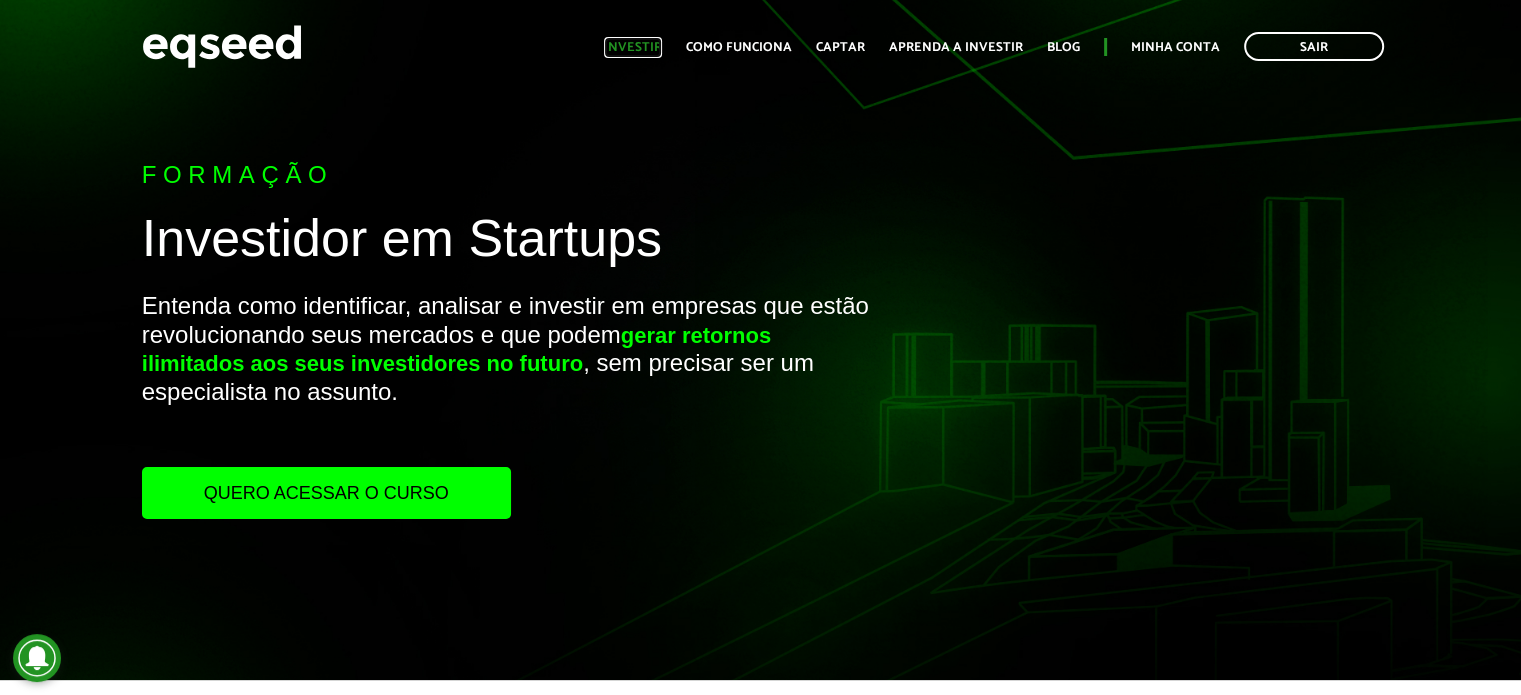 click on "Investir" at bounding box center (633, 47) 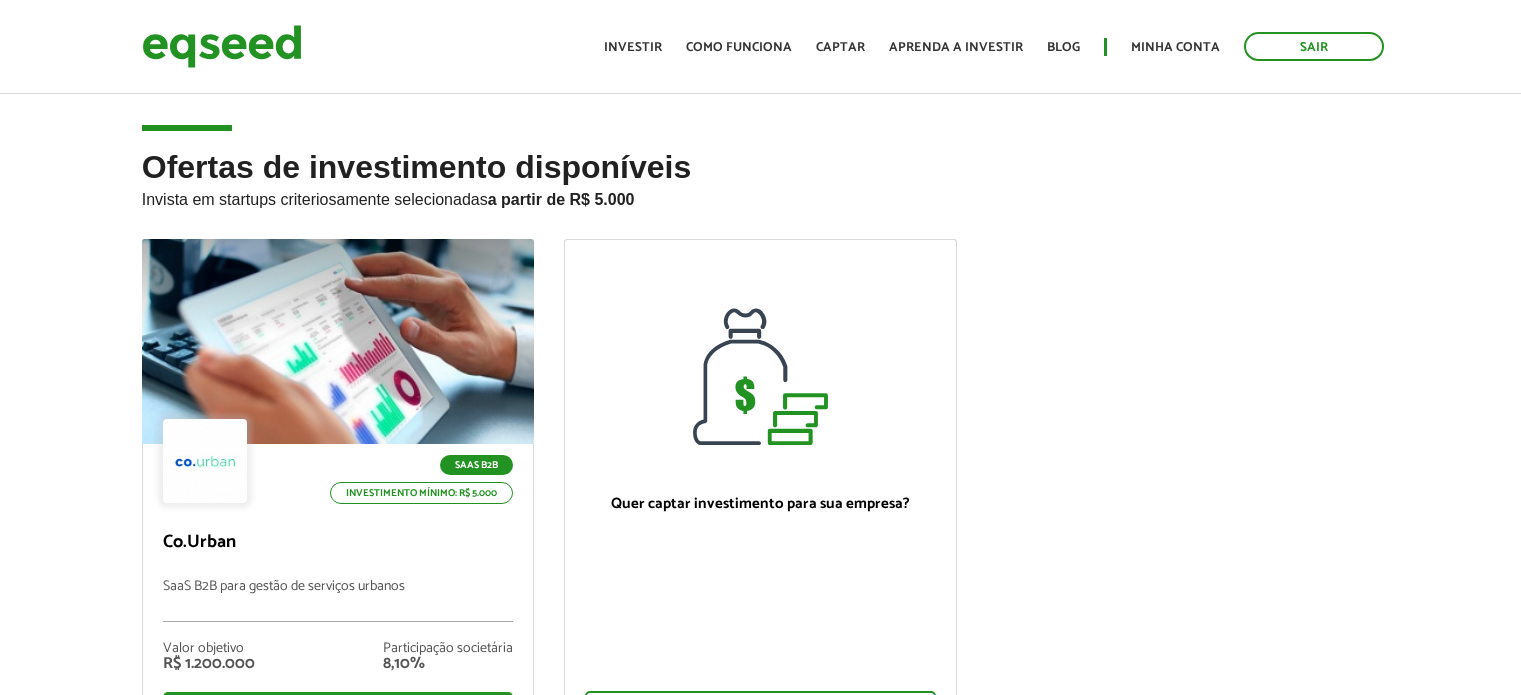 scroll, scrollTop: 0, scrollLeft: 0, axis: both 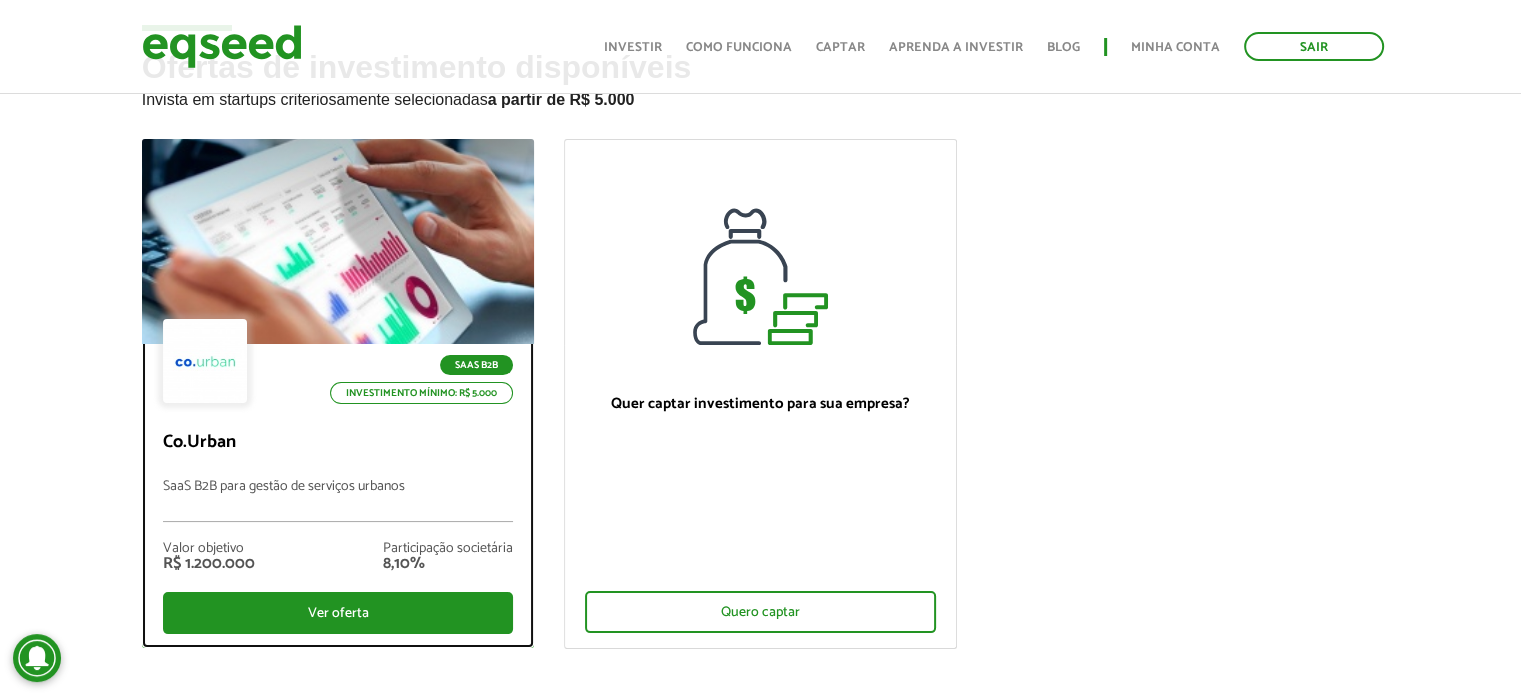 click at bounding box center [337, 242] 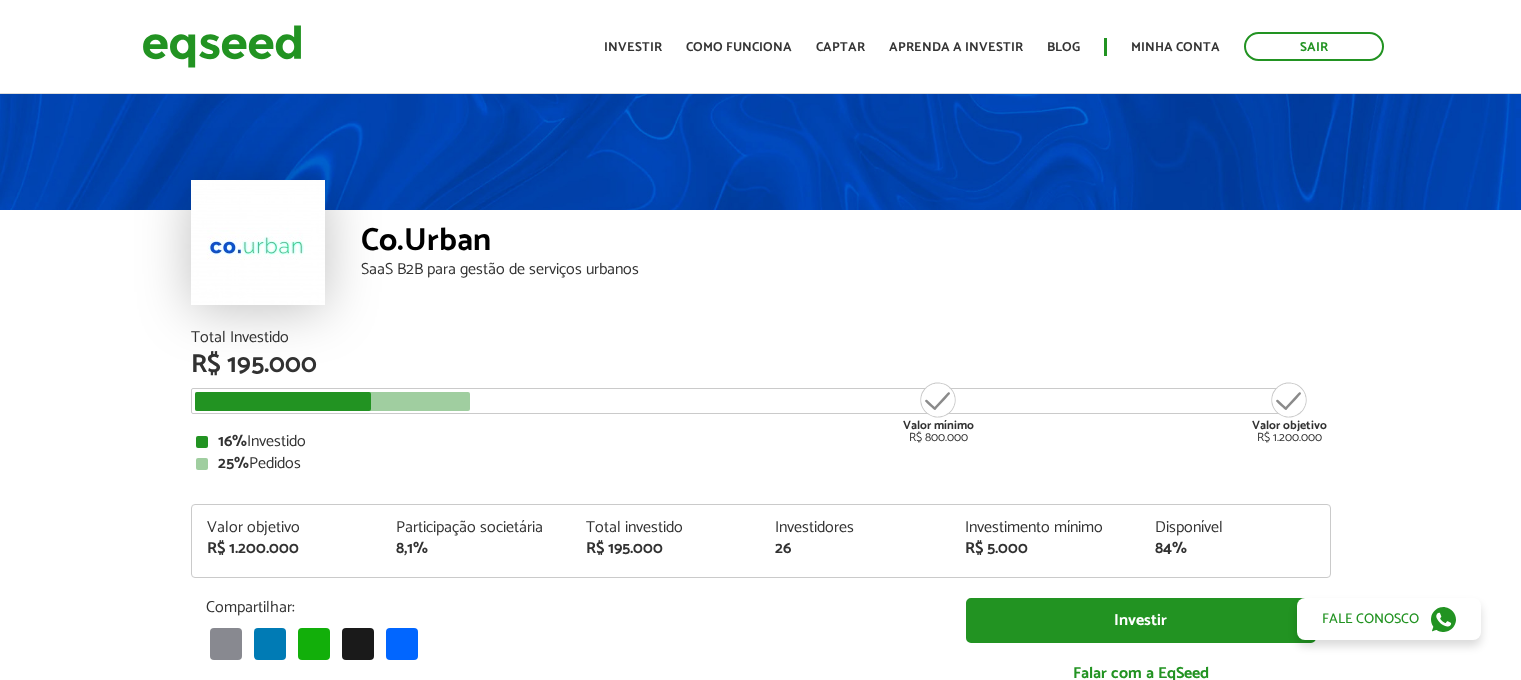scroll, scrollTop: 0, scrollLeft: 0, axis: both 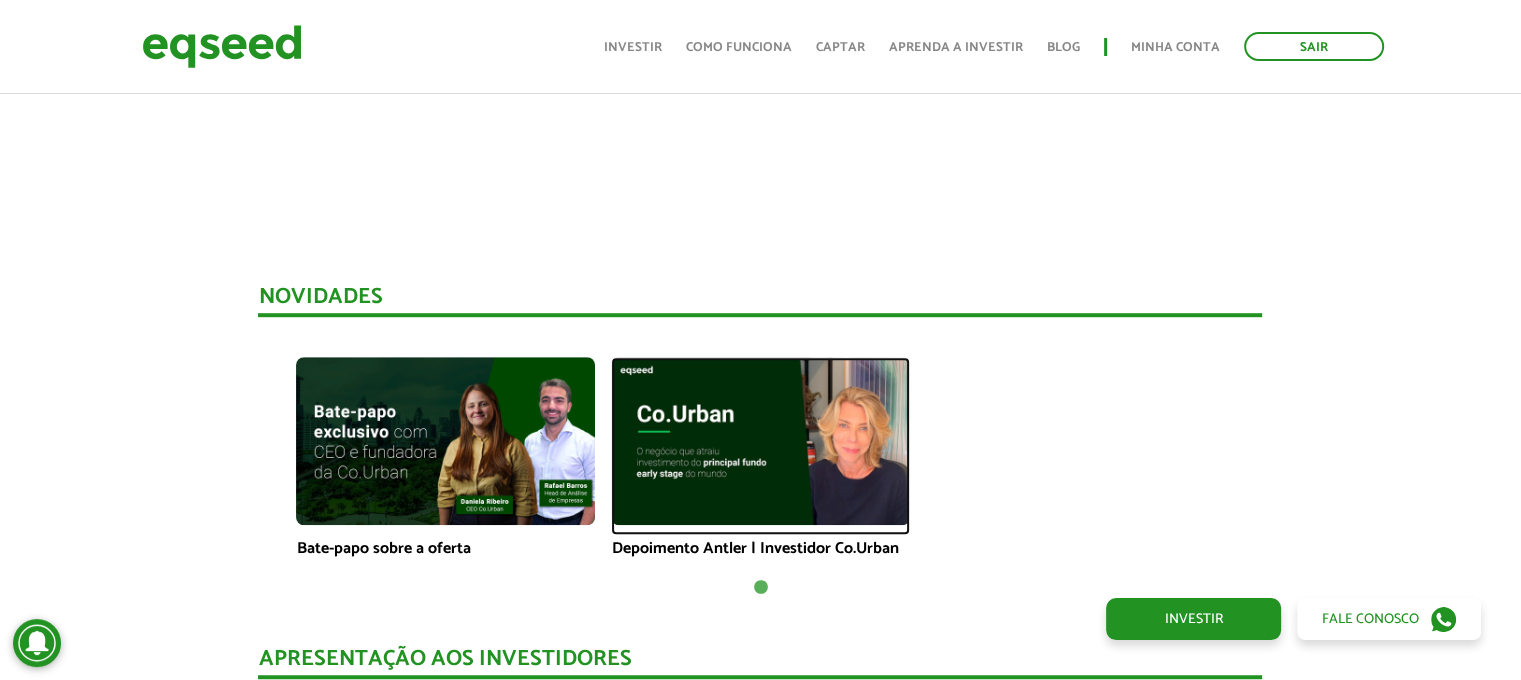 click at bounding box center [760, 441] 